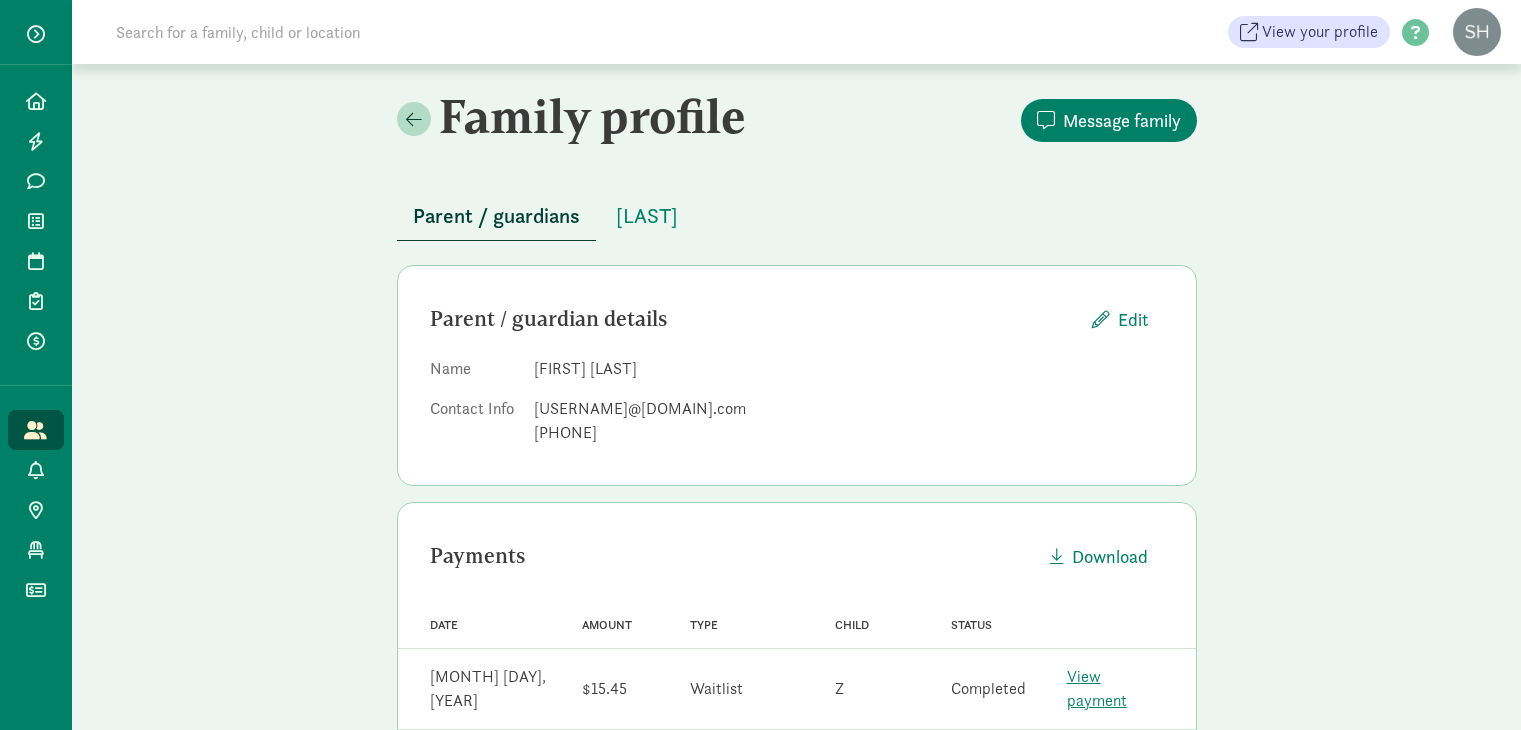 scroll, scrollTop: 0, scrollLeft: 0, axis: both 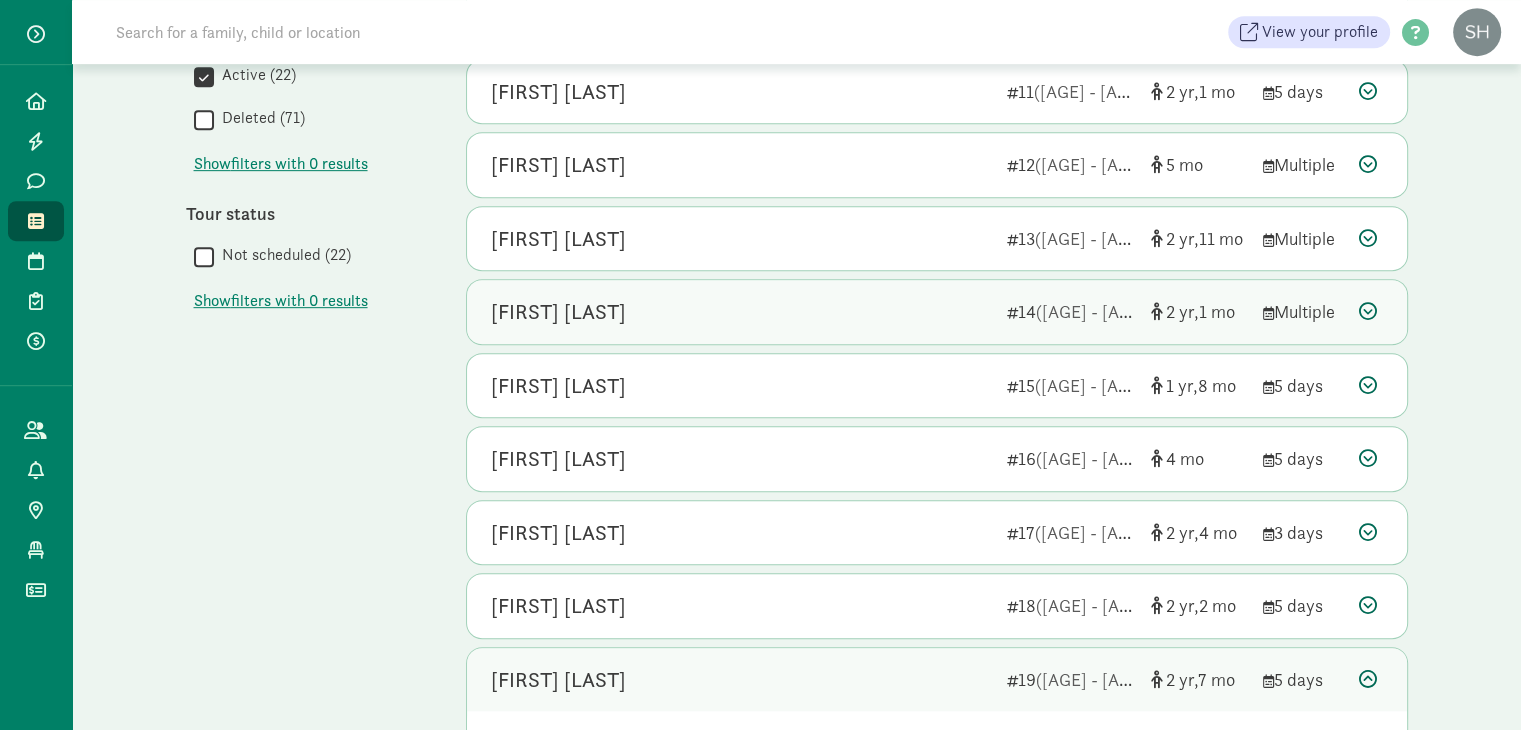 click on "Rocio Juel-Vazquez" at bounding box center (741, 312) 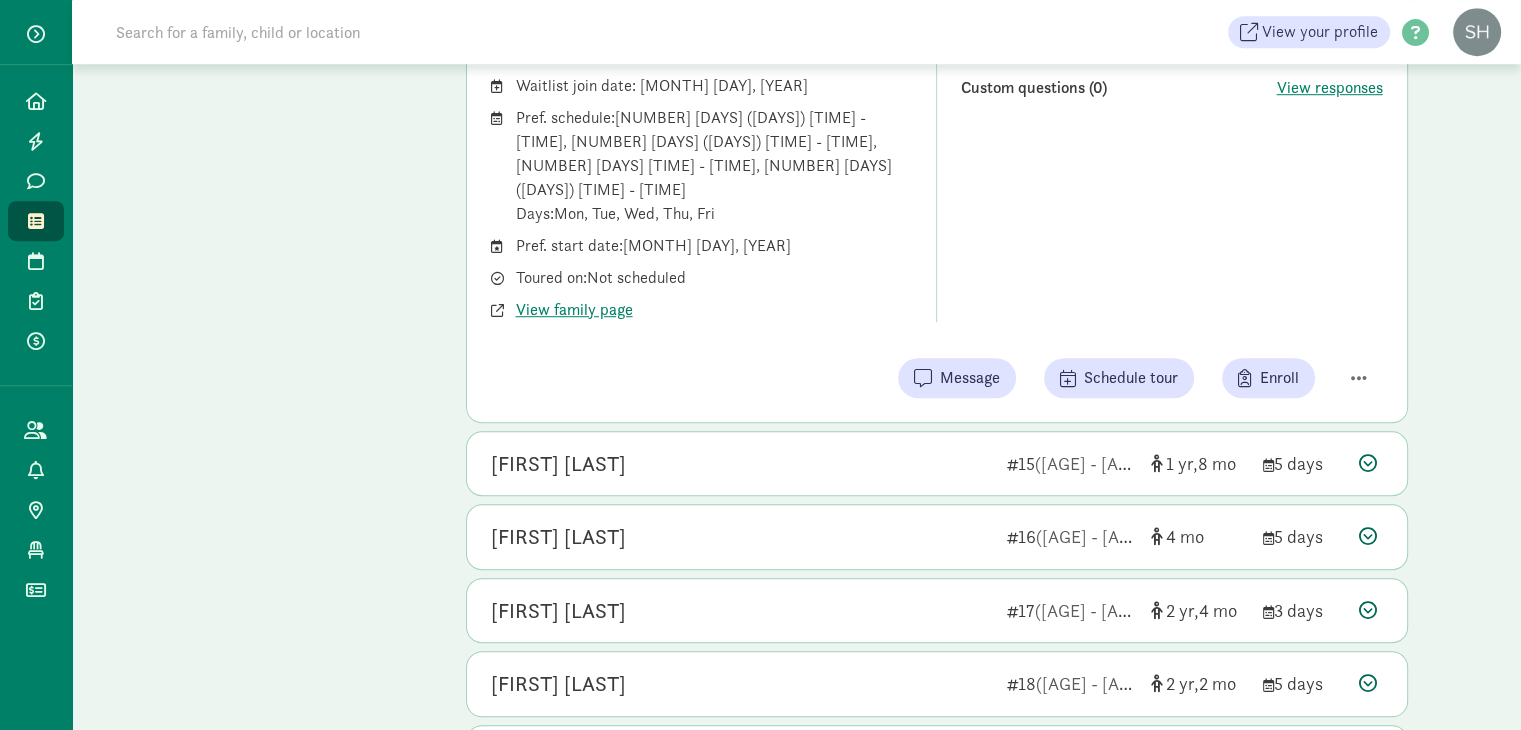 scroll, scrollTop: 1388, scrollLeft: 0, axis: vertical 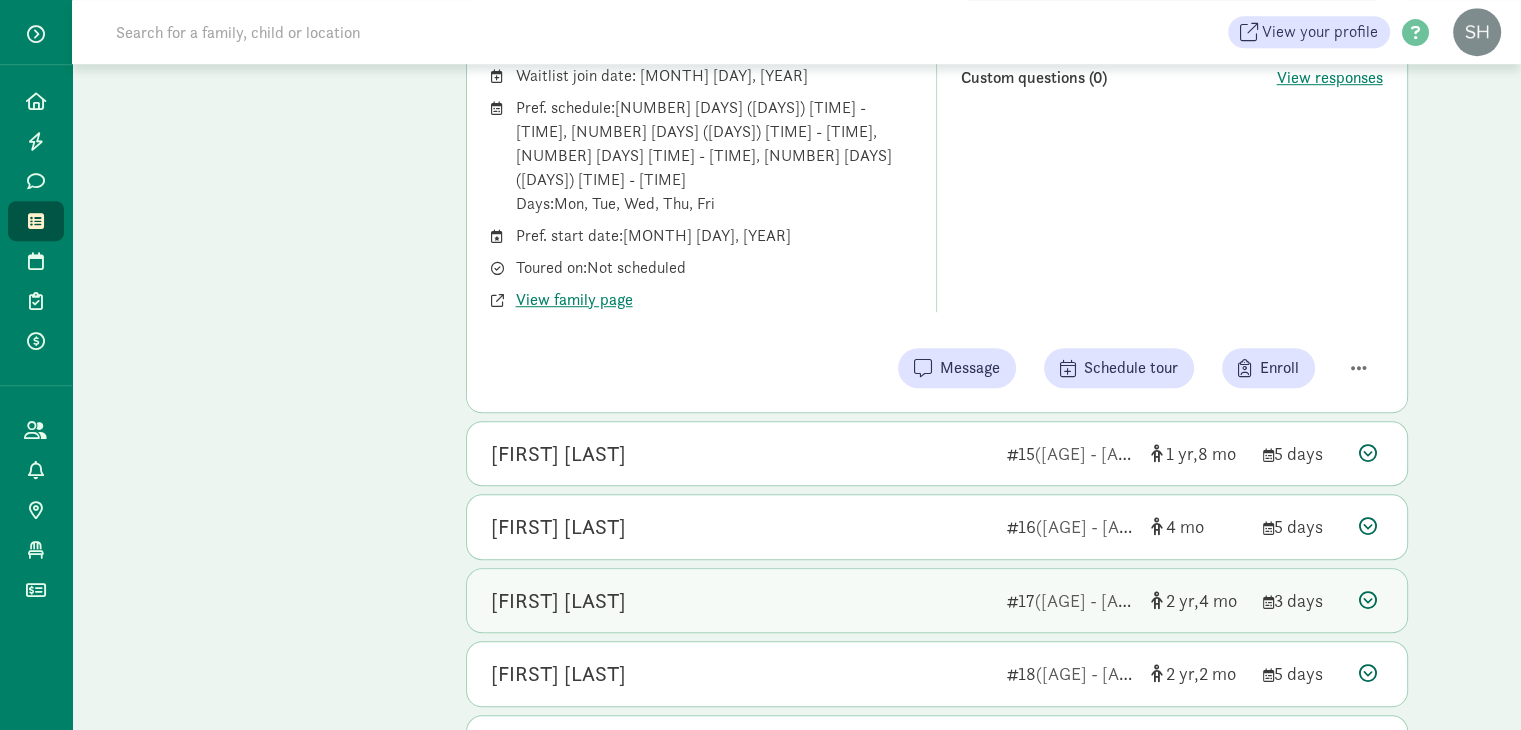 click on "Izzy Frankel" at bounding box center (741, 601) 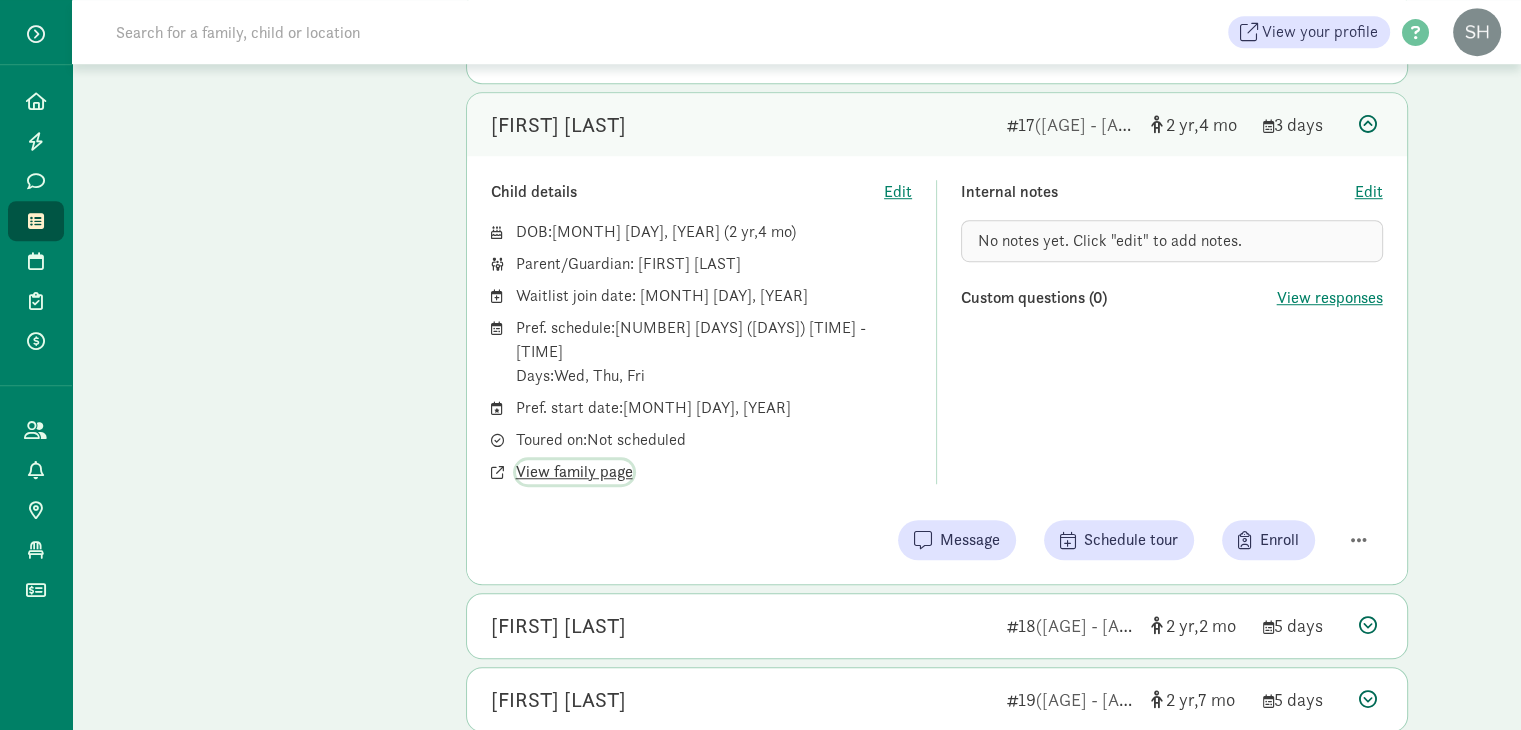 click on "View family page" at bounding box center (574, 472) 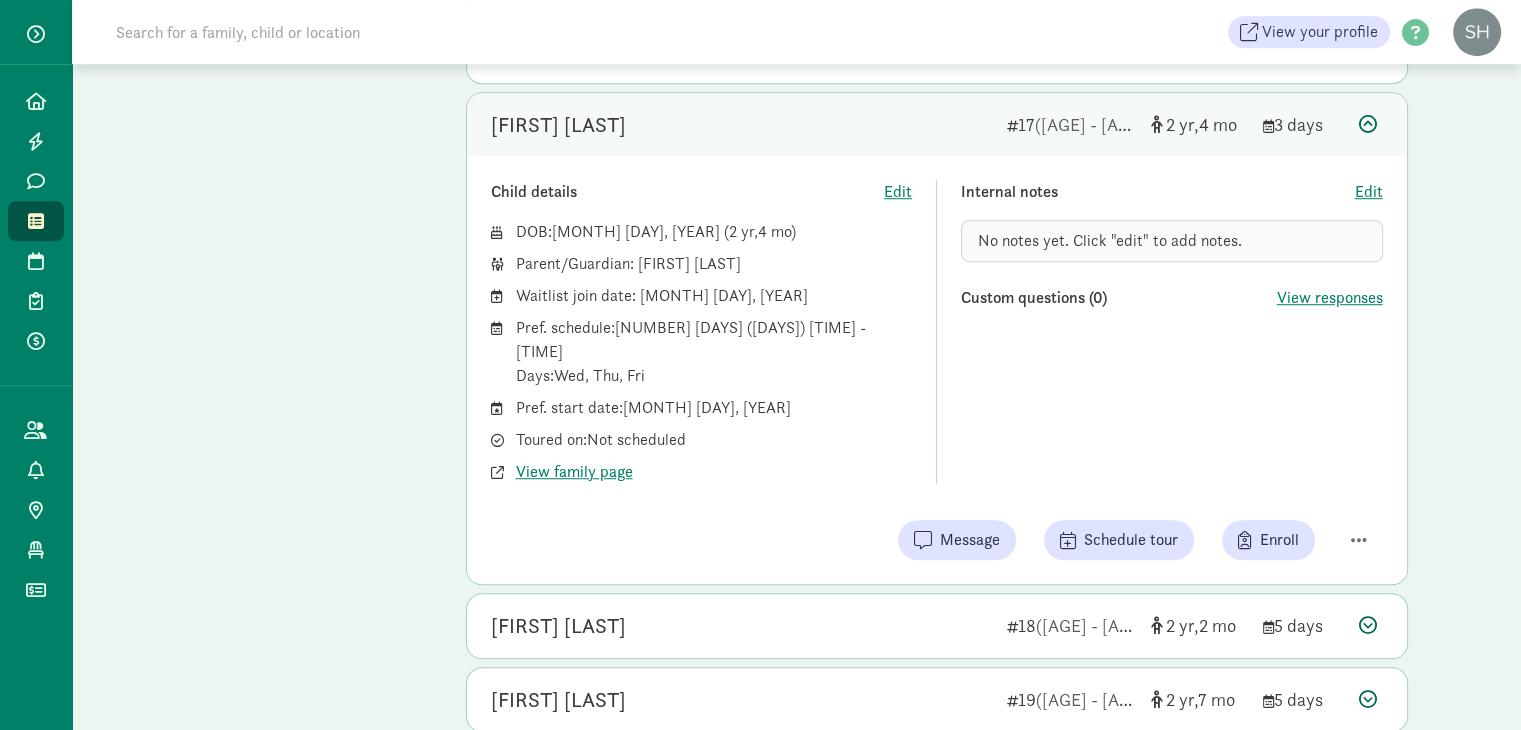 click at bounding box center [1368, 124] 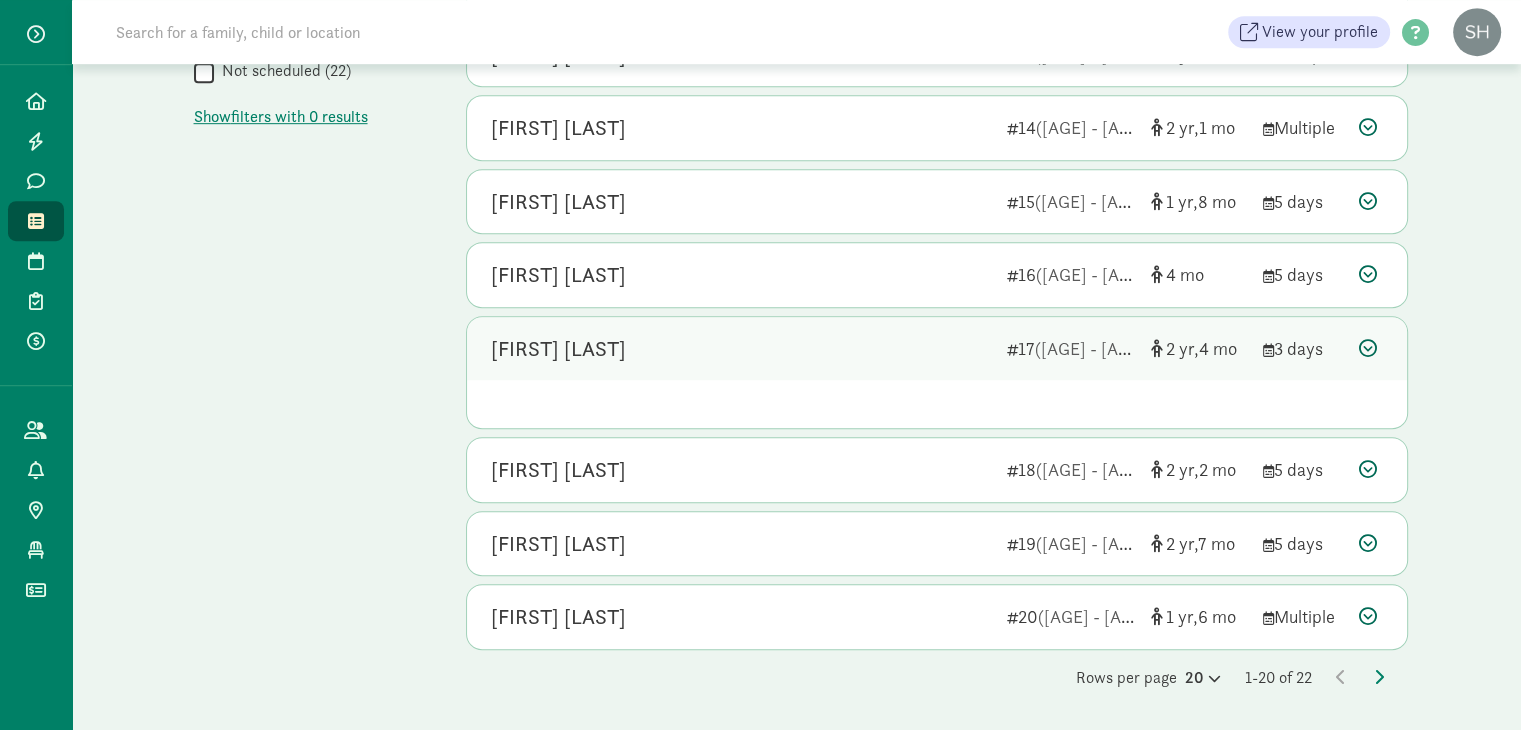scroll, scrollTop: 1108, scrollLeft: 0, axis: vertical 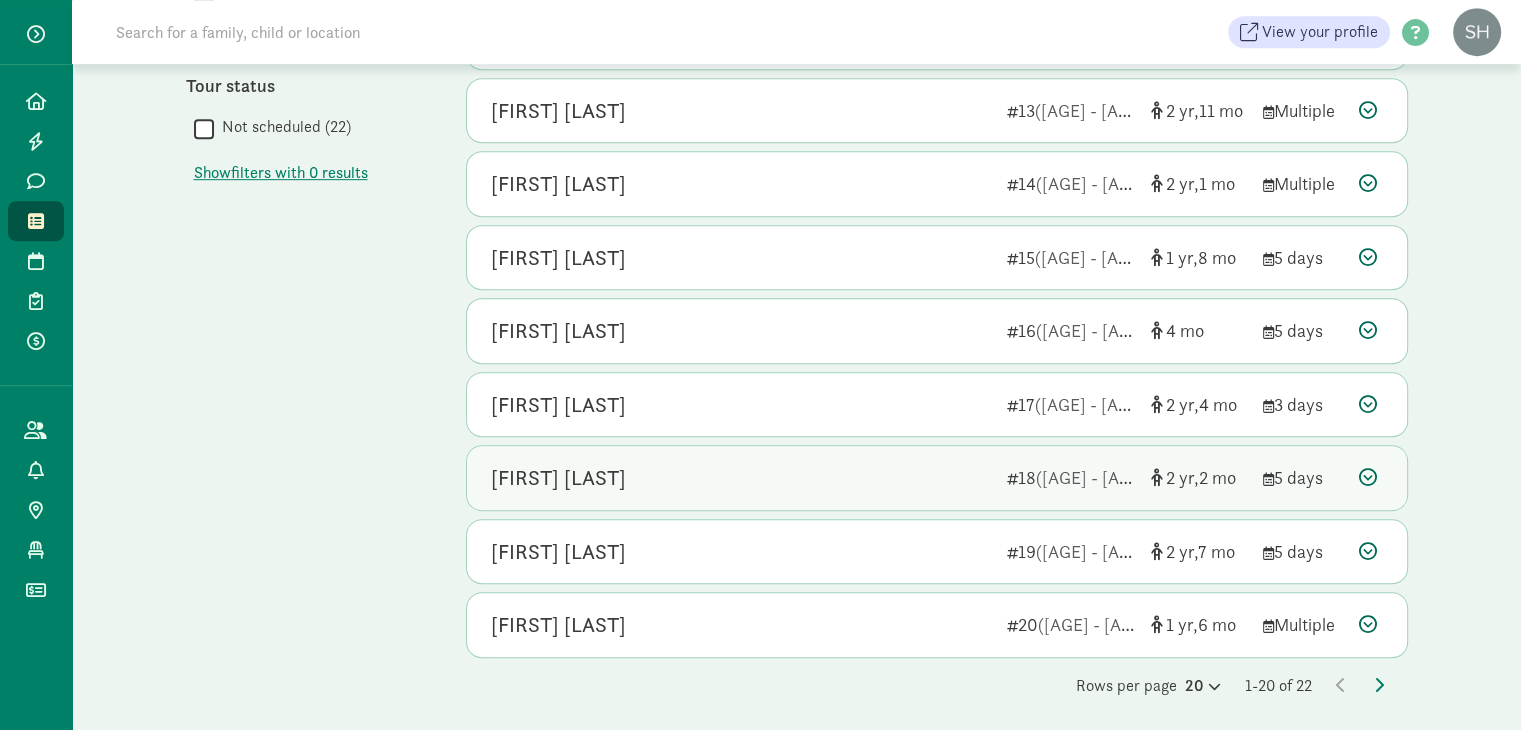 click on "Margaret Hudson" at bounding box center (741, 478) 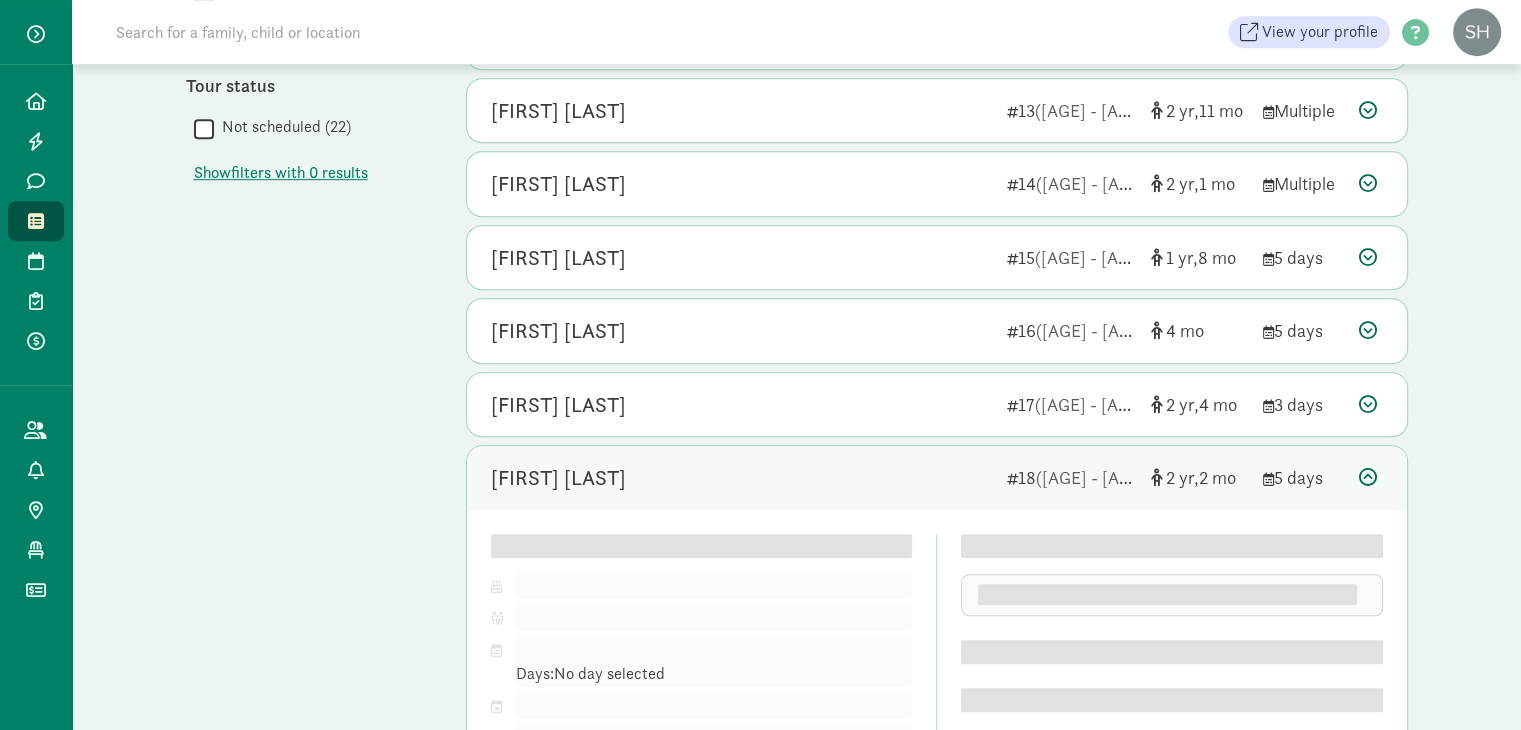 scroll, scrollTop: 1388, scrollLeft: 0, axis: vertical 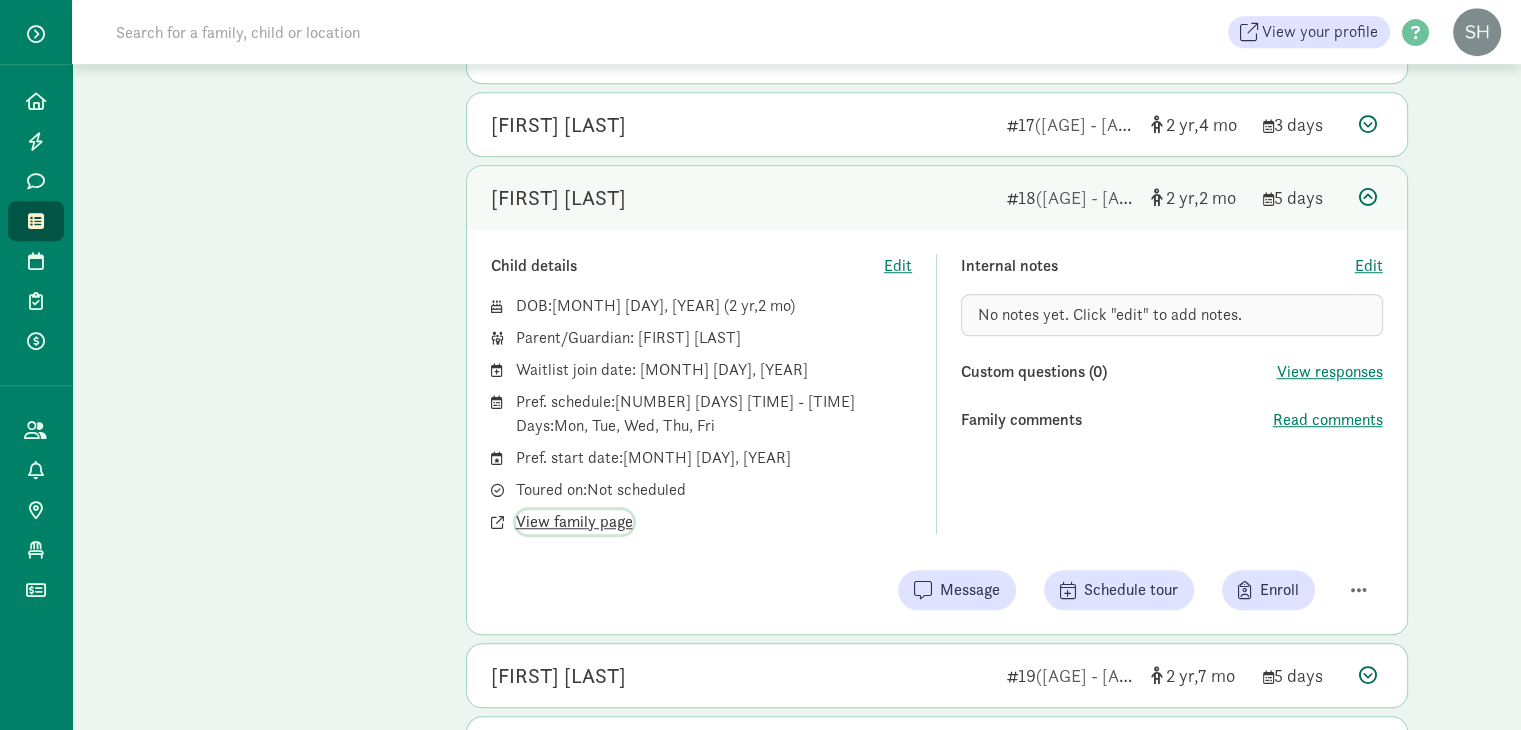 click on "View family page" at bounding box center (574, 522) 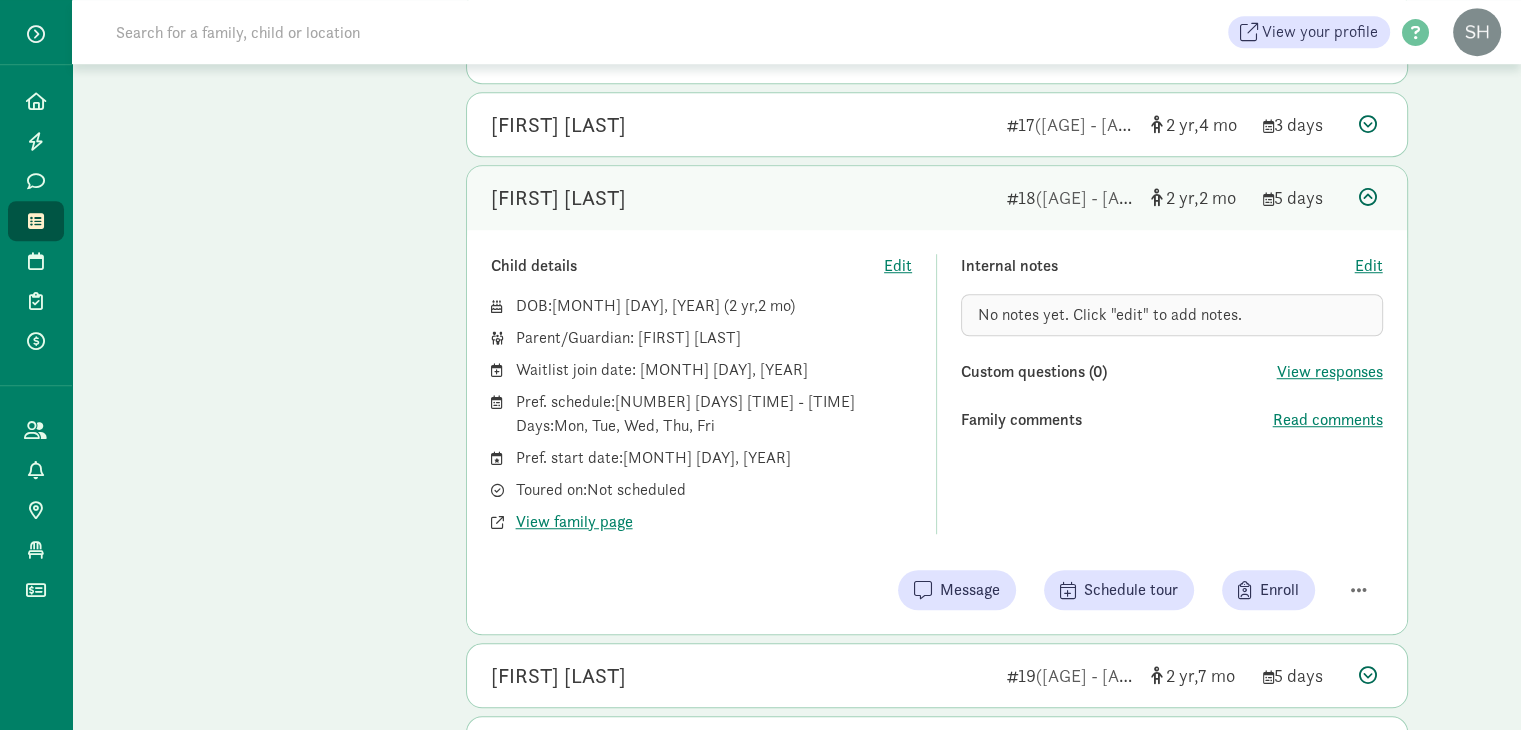 click at bounding box center (1368, 197) 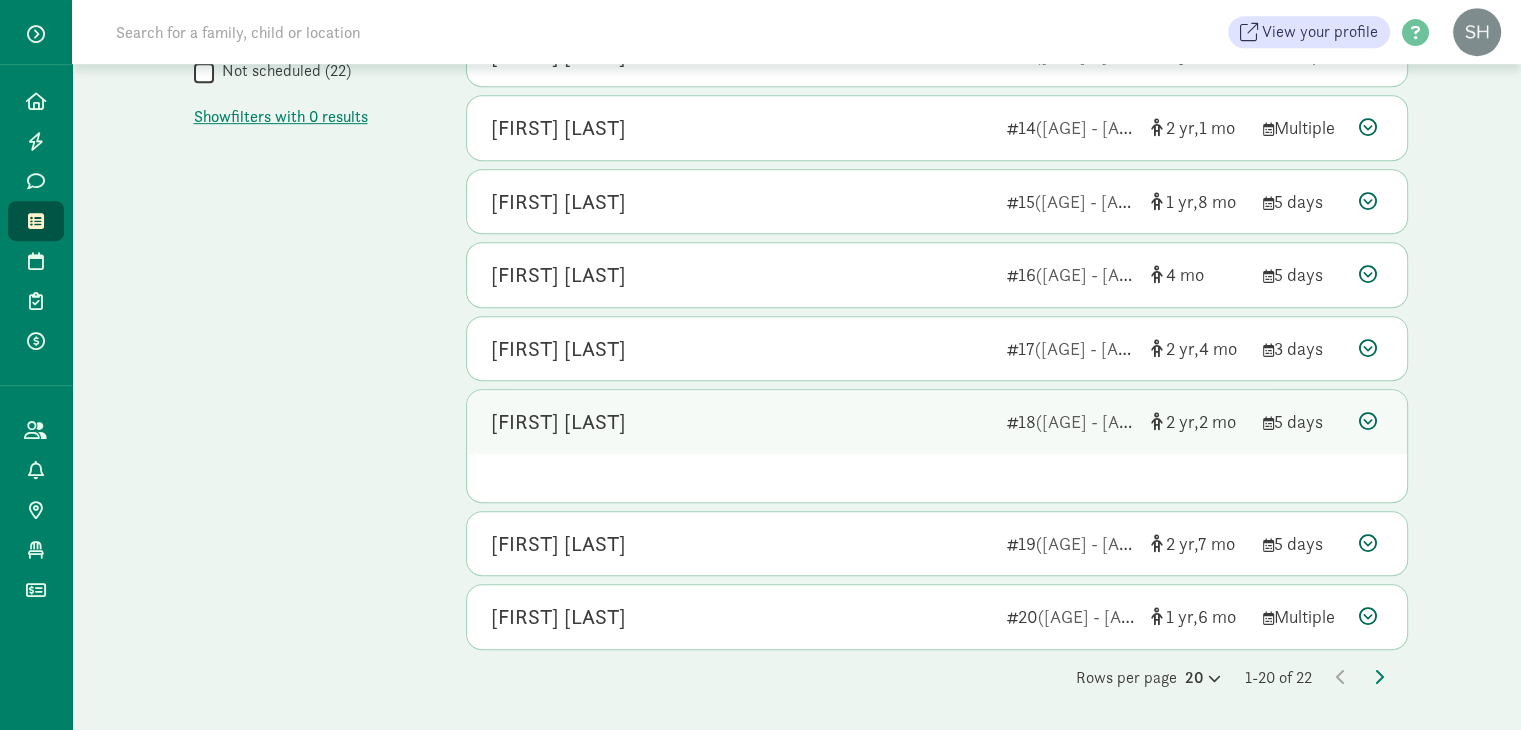 scroll, scrollTop: 1108, scrollLeft: 0, axis: vertical 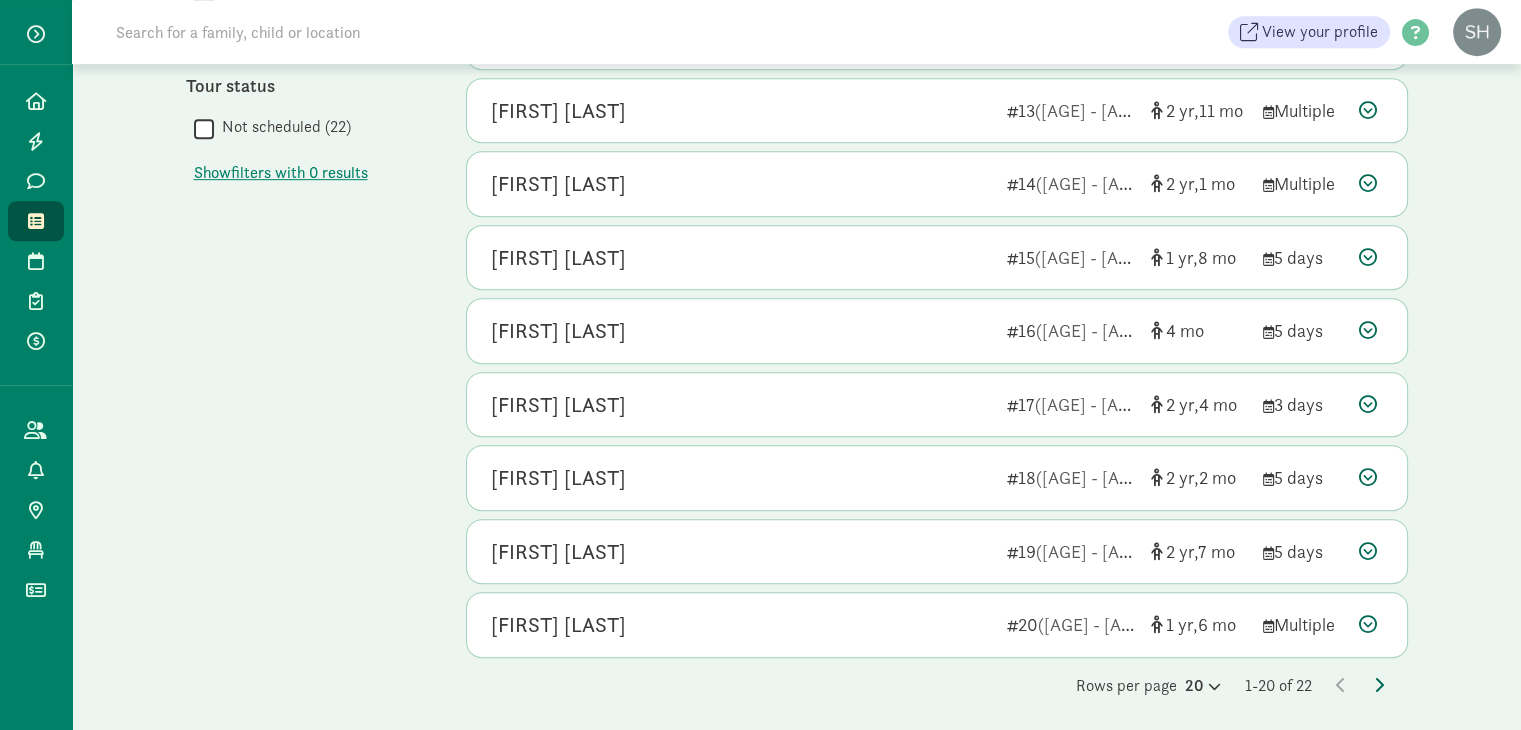 click on "Rows per page
20     1-20 of 22" 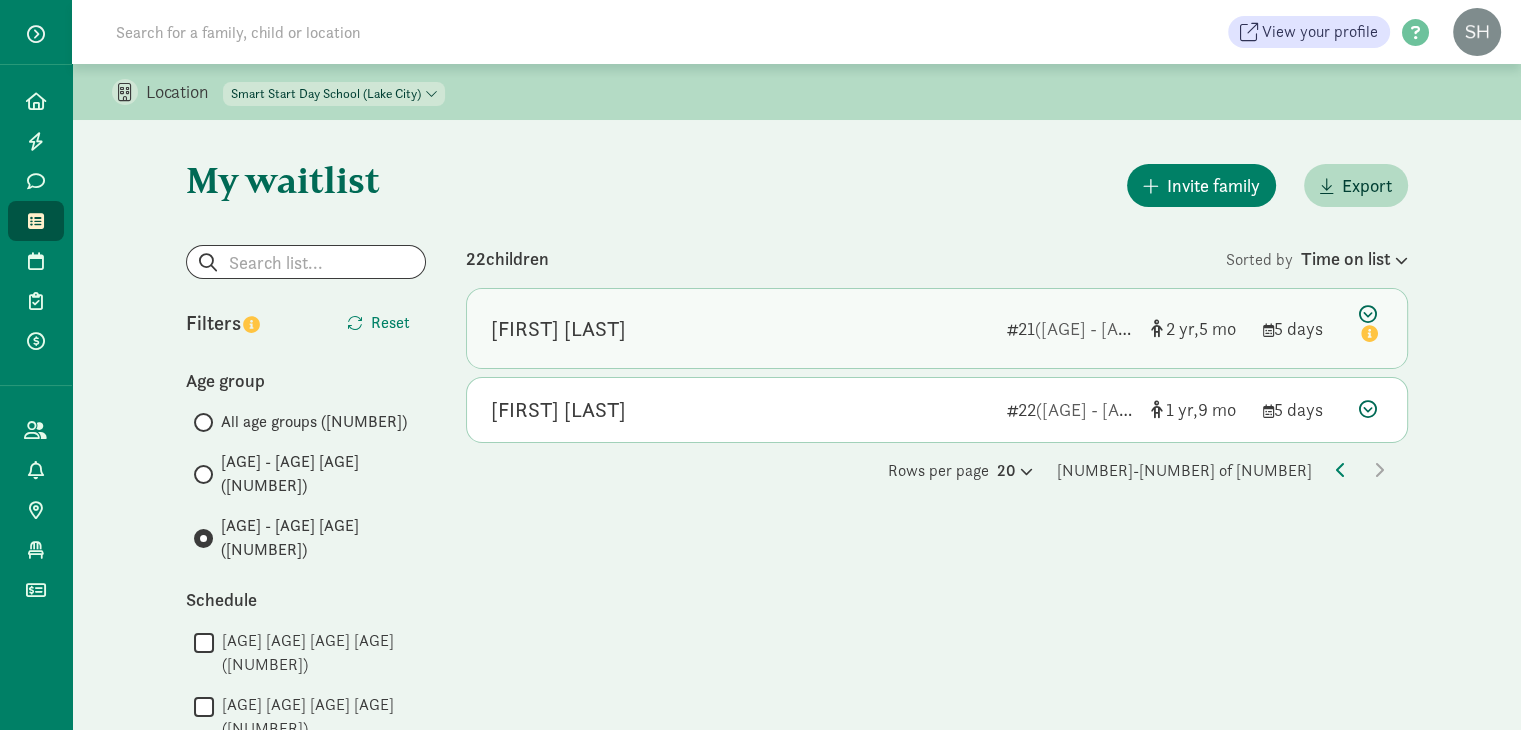 click on "[FIRST] [LAST]" at bounding box center (741, 329) 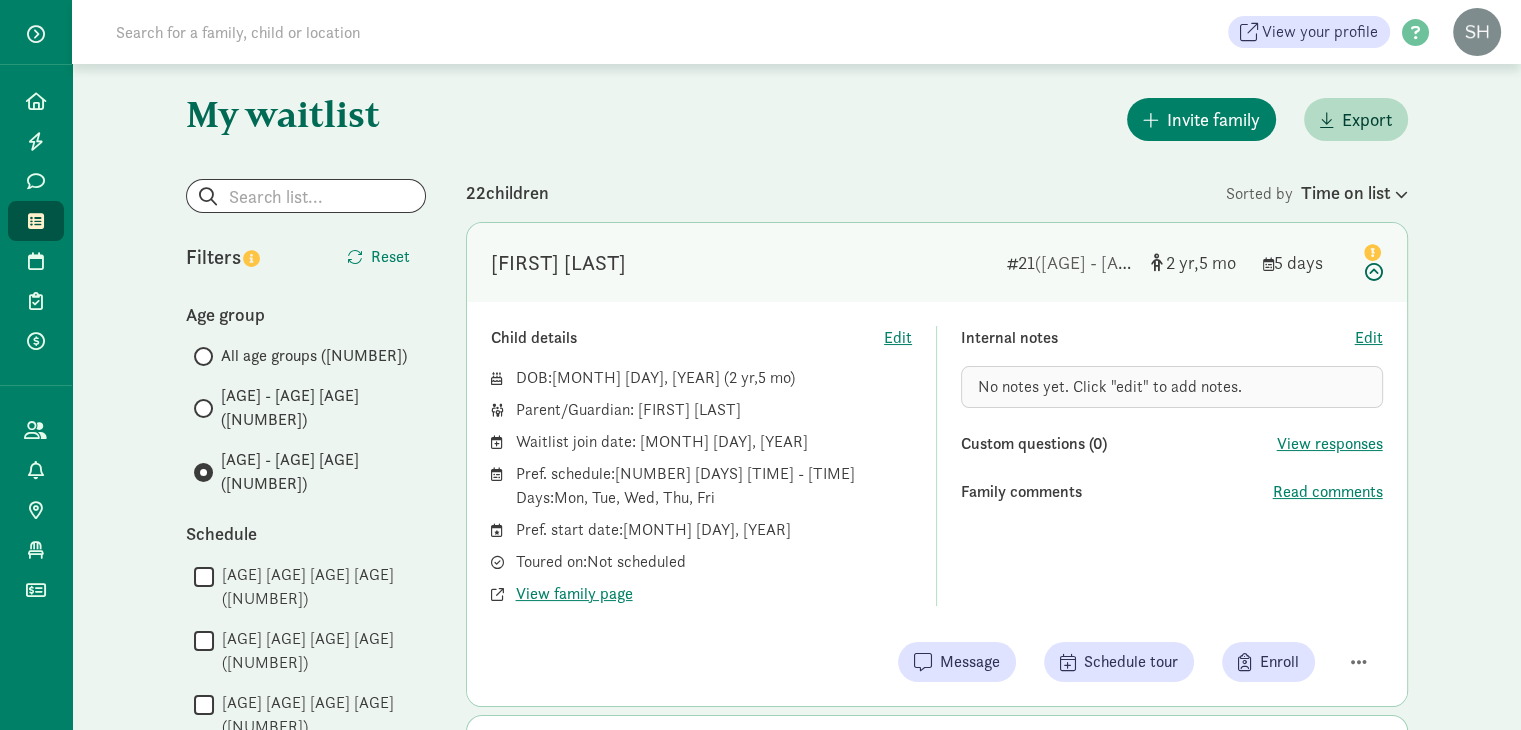 scroll, scrollTop: 68, scrollLeft: 0, axis: vertical 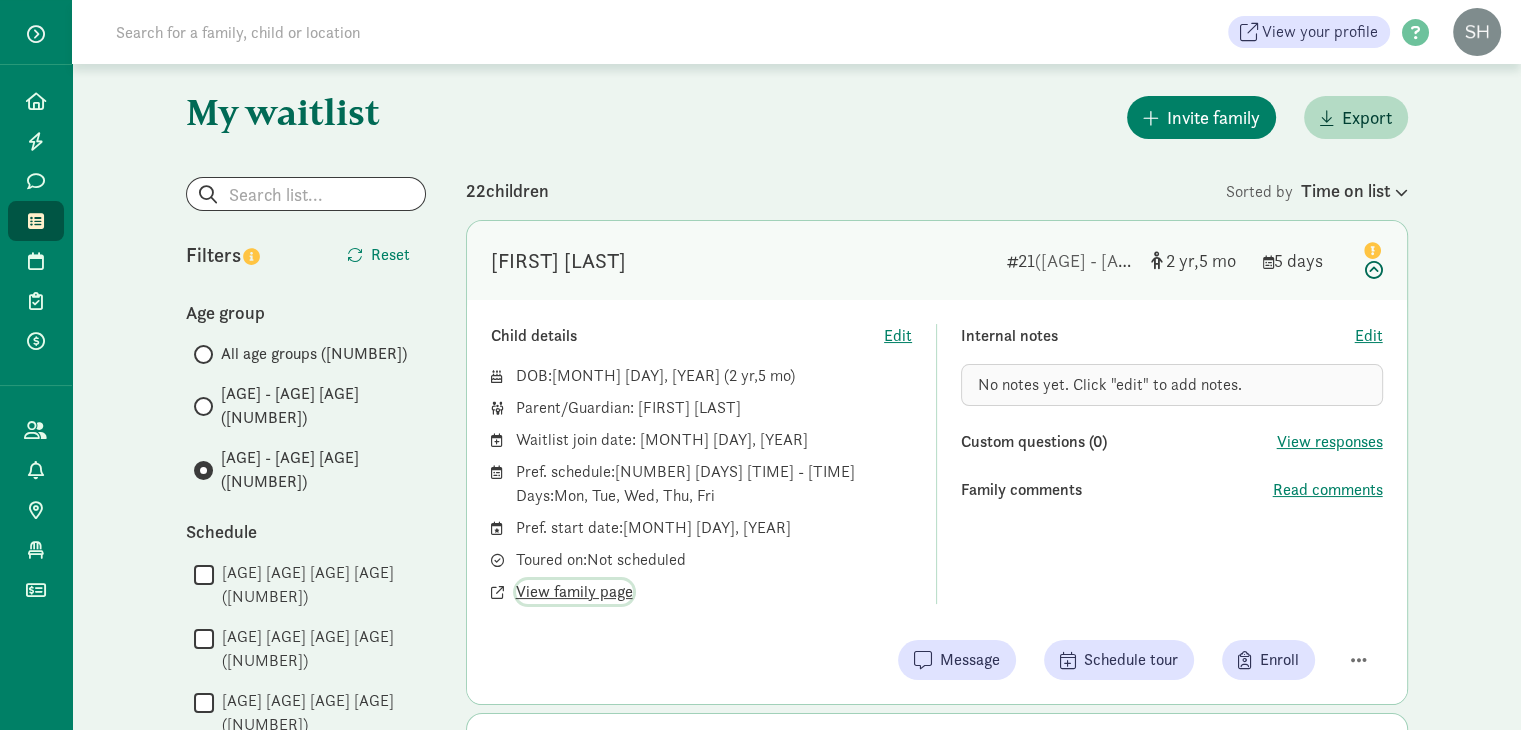 click on "View family page" at bounding box center (574, 592) 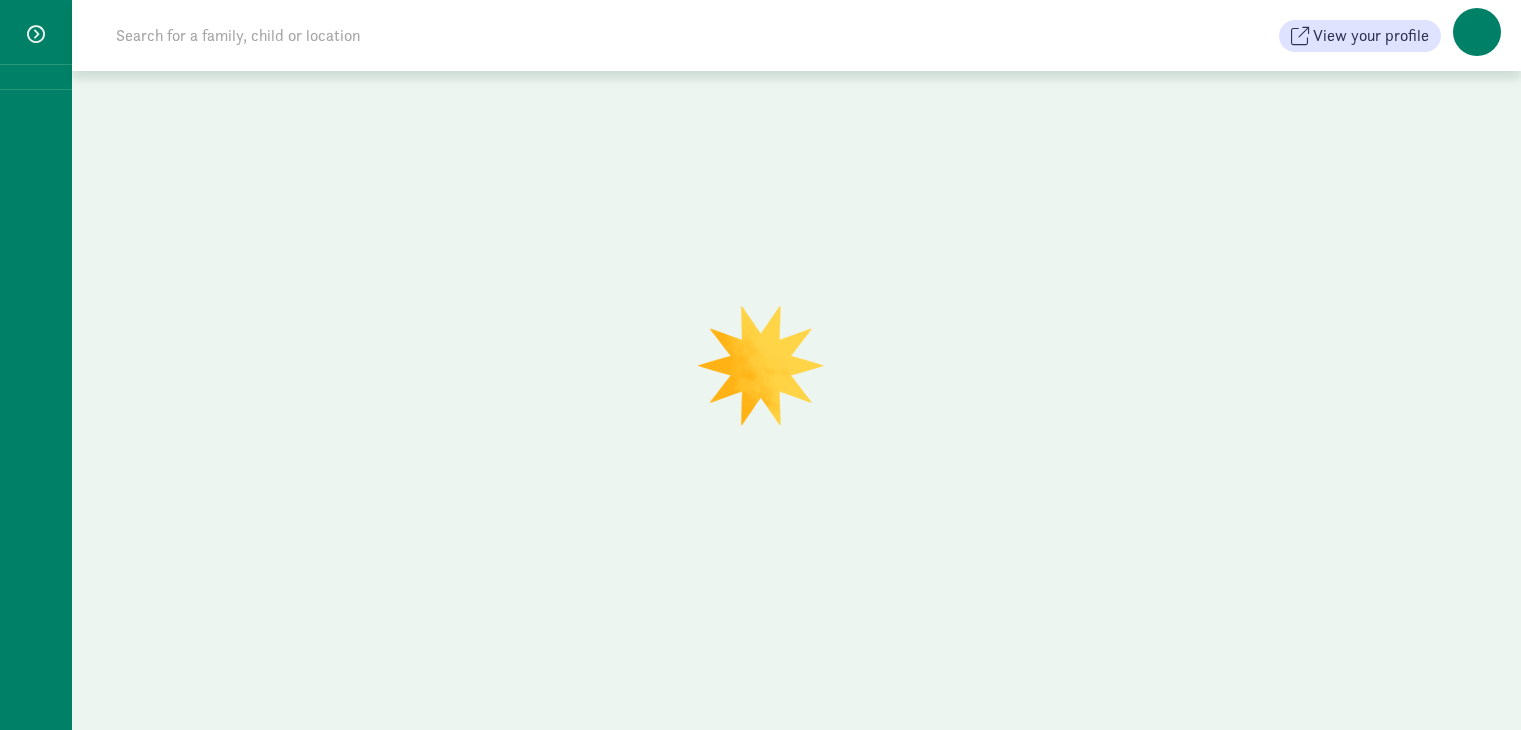 scroll, scrollTop: 0, scrollLeft: 0, axis: both 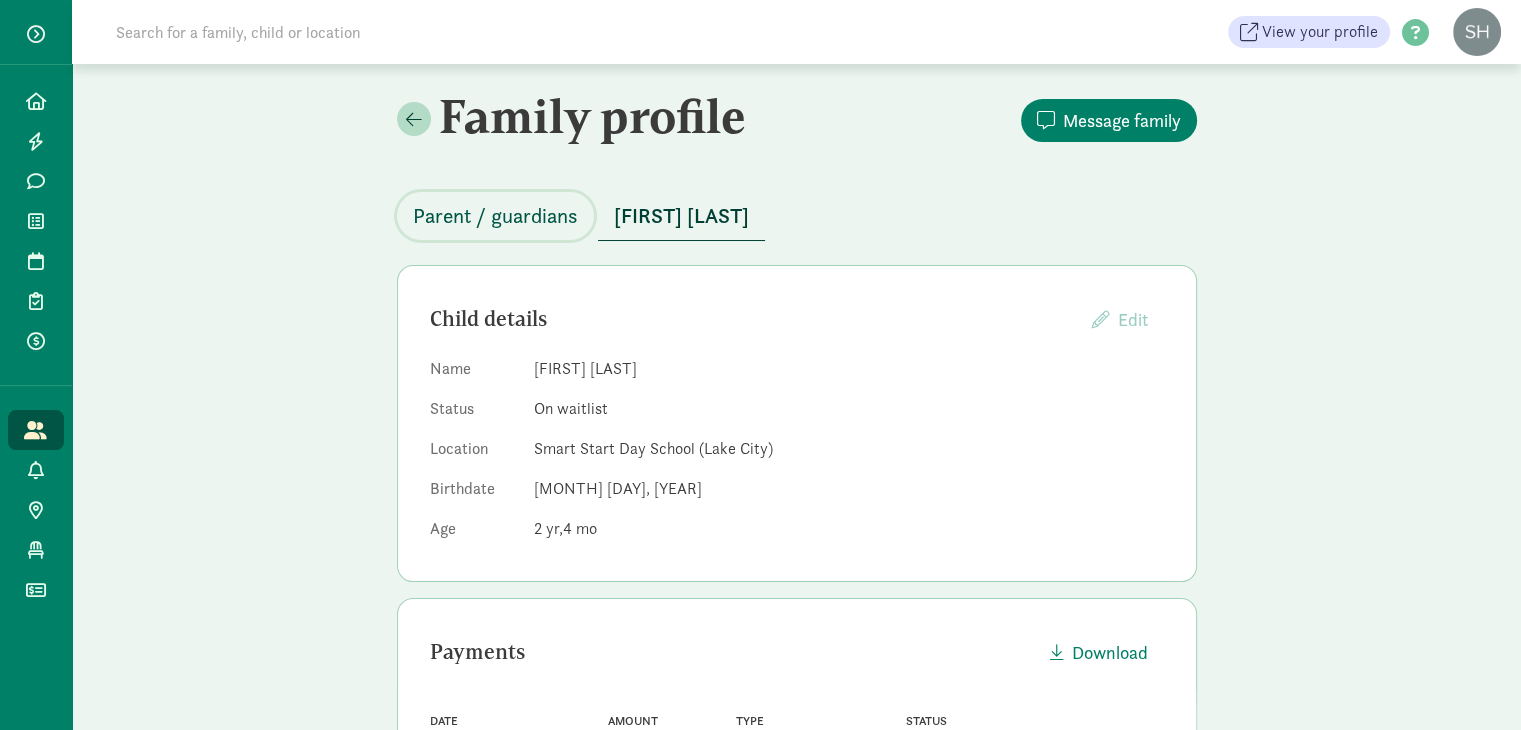 click on "Parent / guardians" at bounding box center [495, 216] 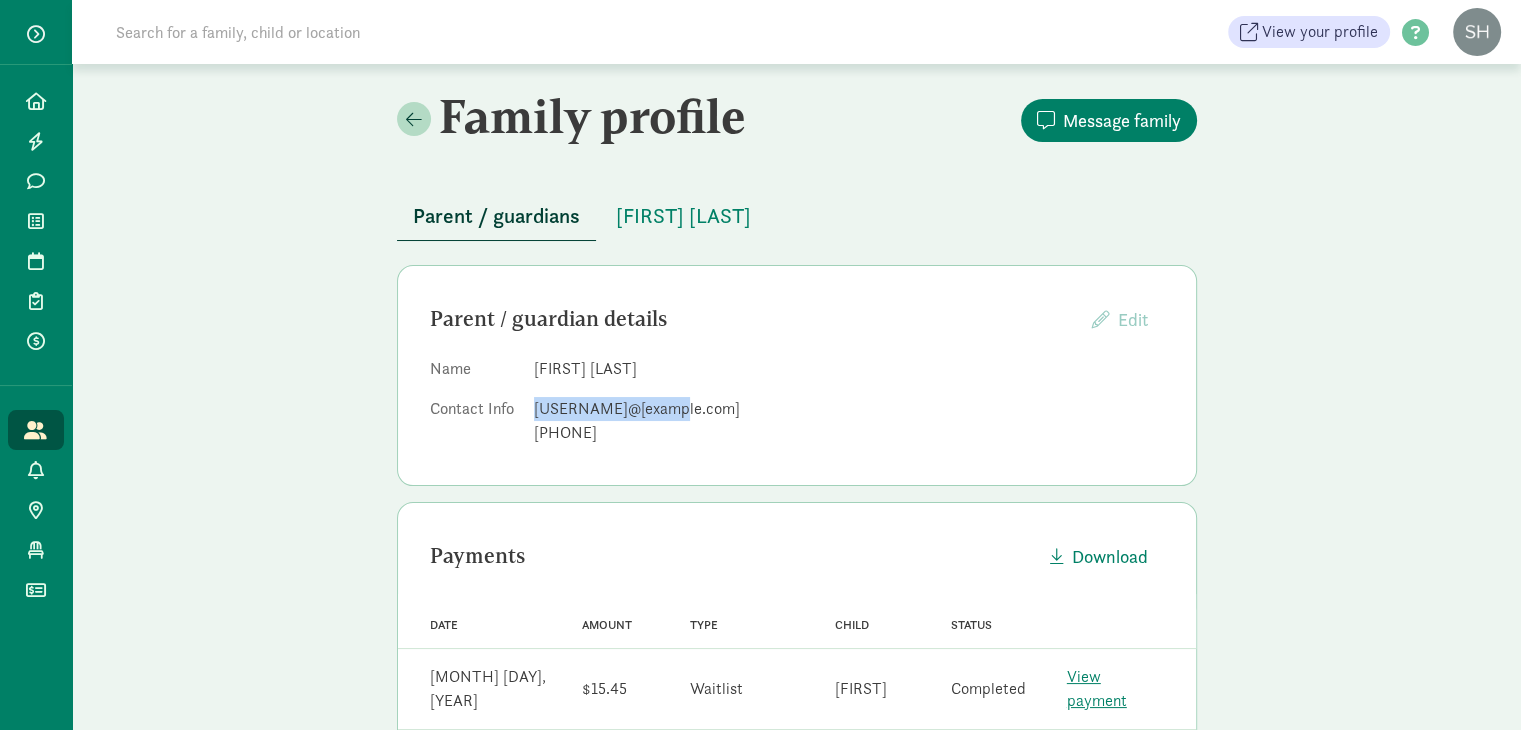drag, startPoint x: 681, startPoint y: 405, endPoint x: 532, endPoint y: 402, distance: 149.0302 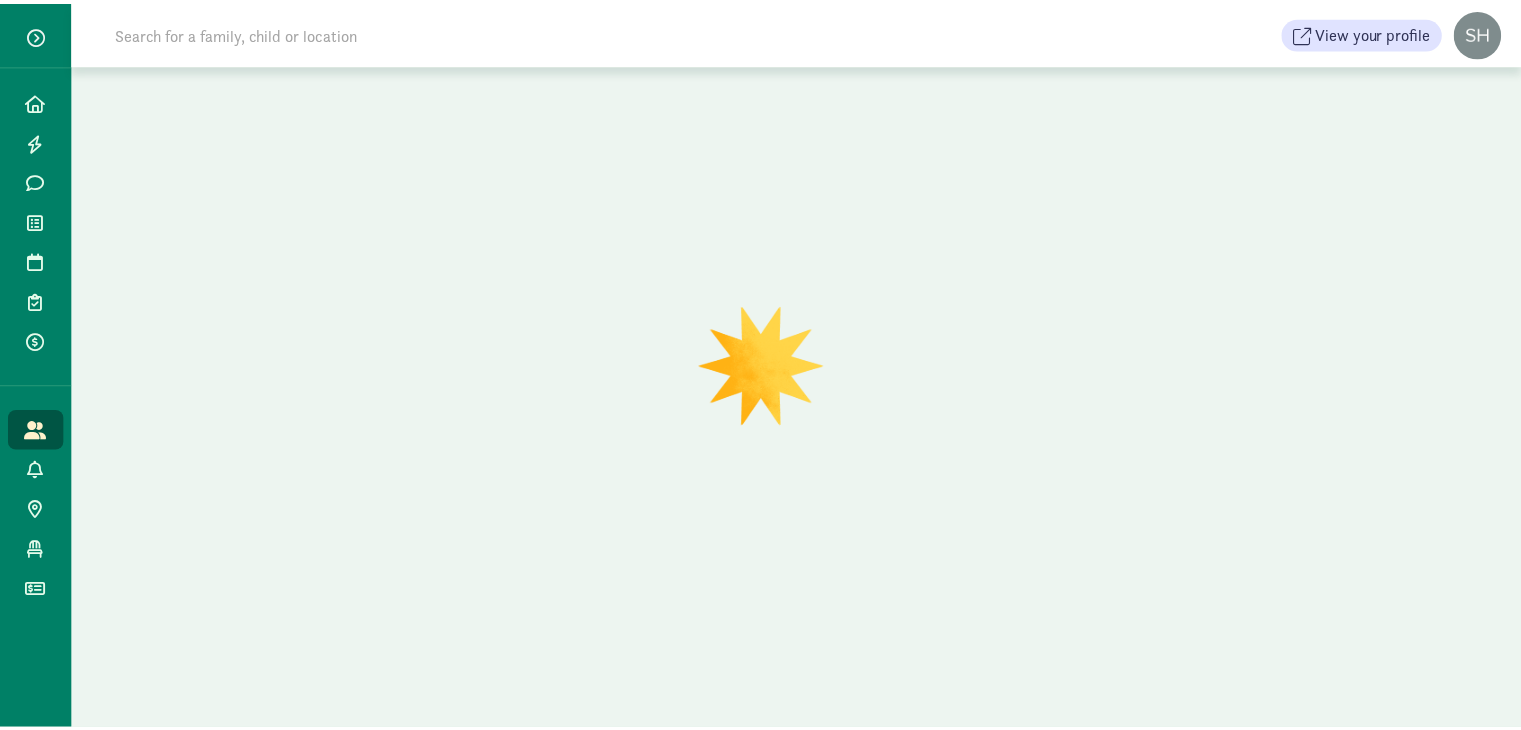 scroll, scrollTop: 0, scrollLeft: 0, axis: both 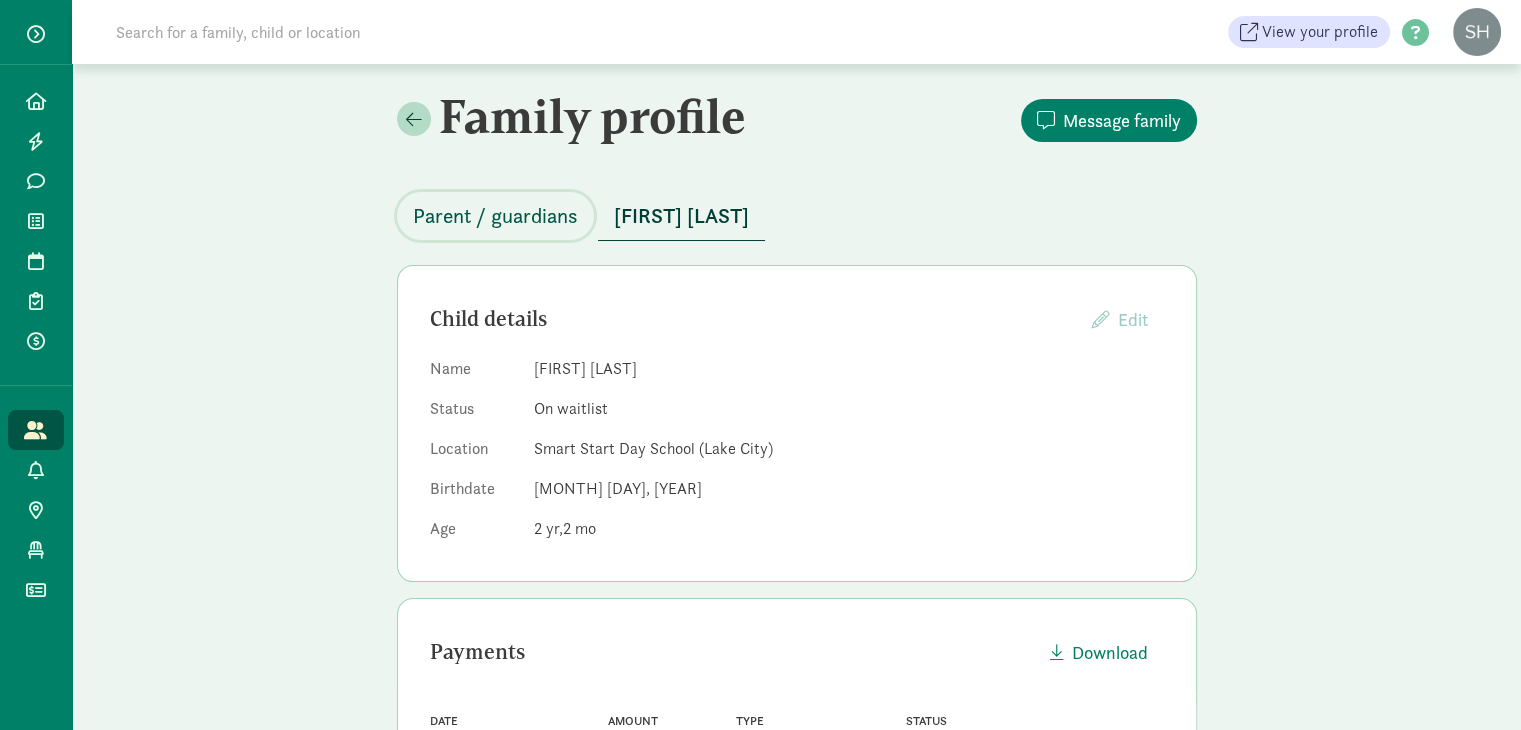 click on "Parent / guardians" at bounding box center (495, 216) 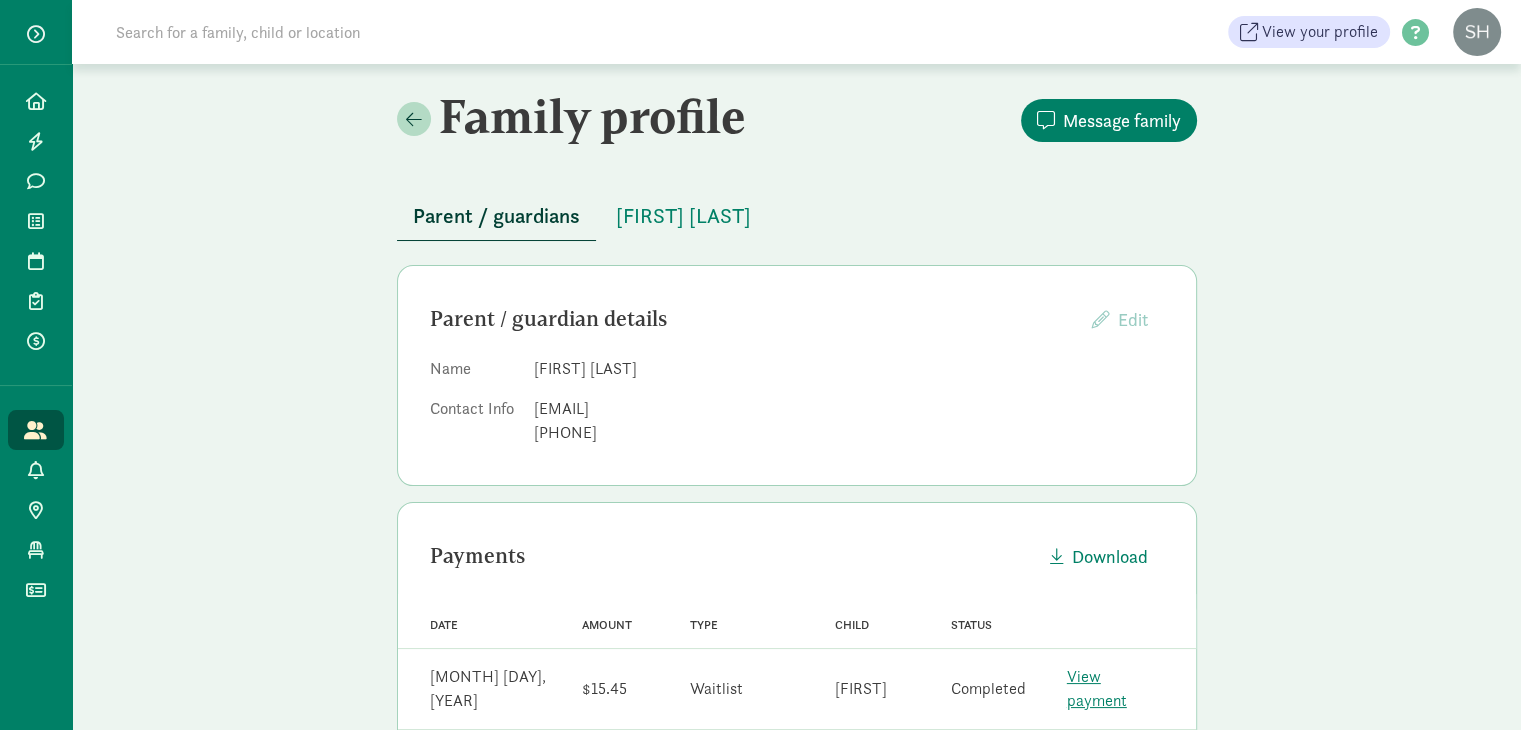 drag, startPoint x: 695, startPoint y: 409, endPoint x: 533, endPoint y: 403, distance: 162.11107 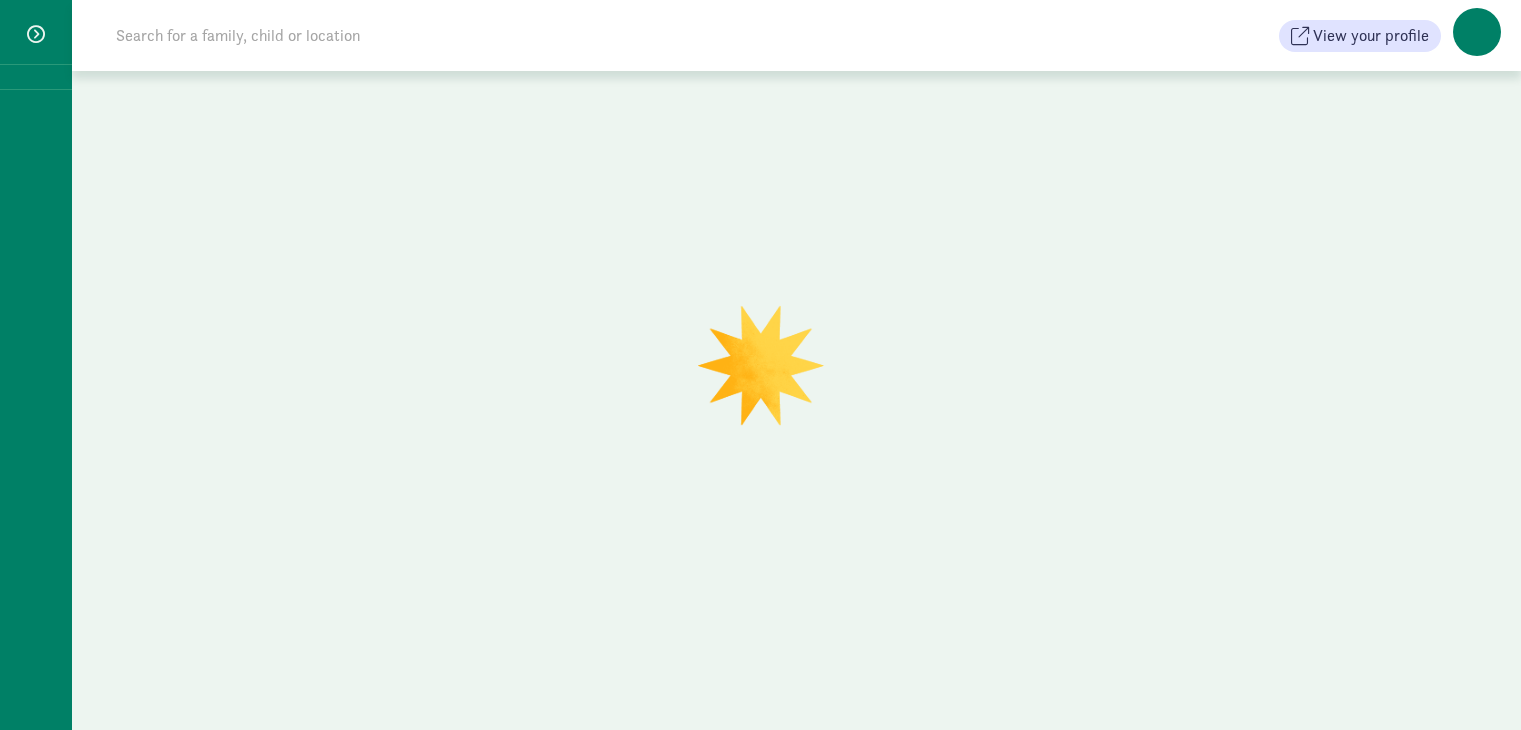 scroll, scrollTop: 0, scrollLeft: 0, axis: both 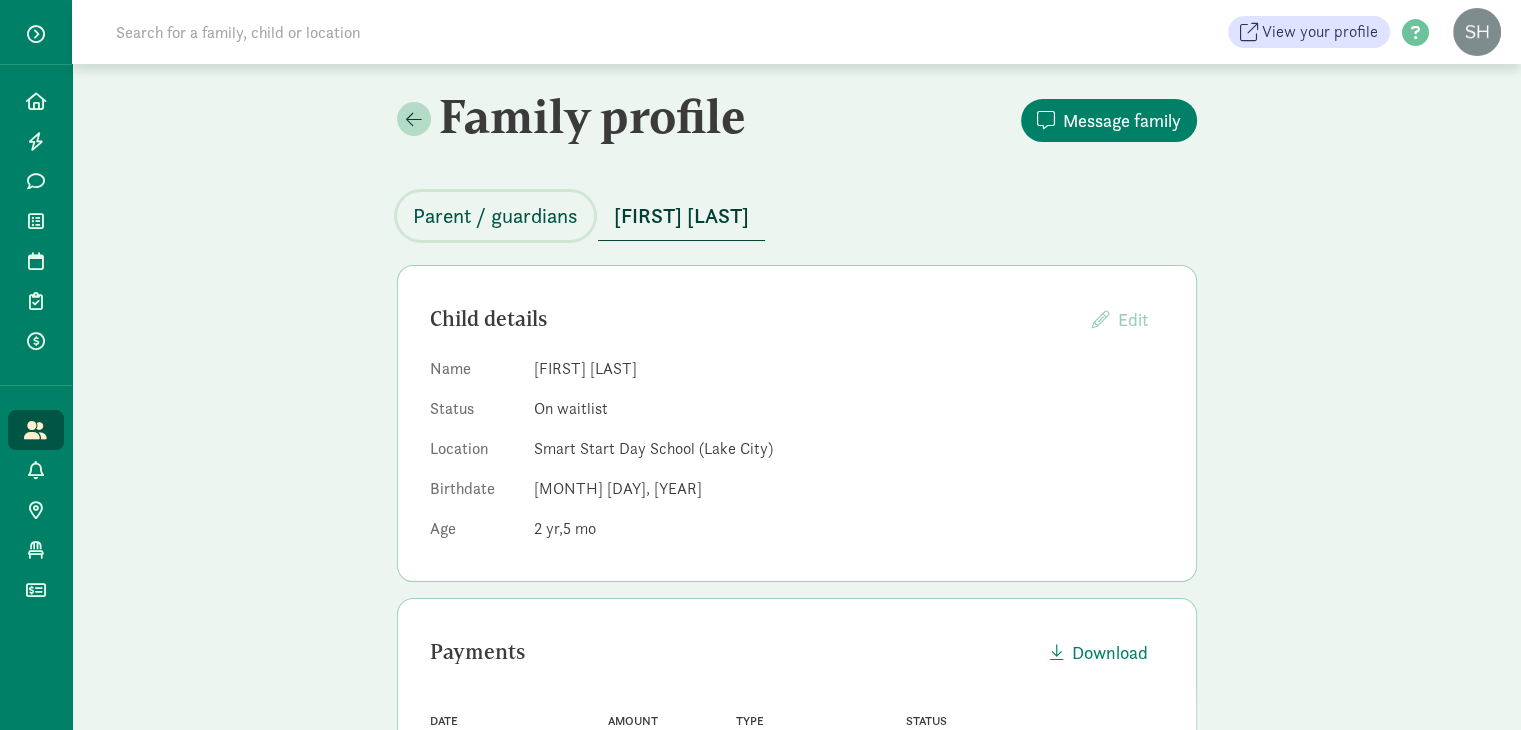 click on "Parent / guardians" at bounding box center (495, 216) 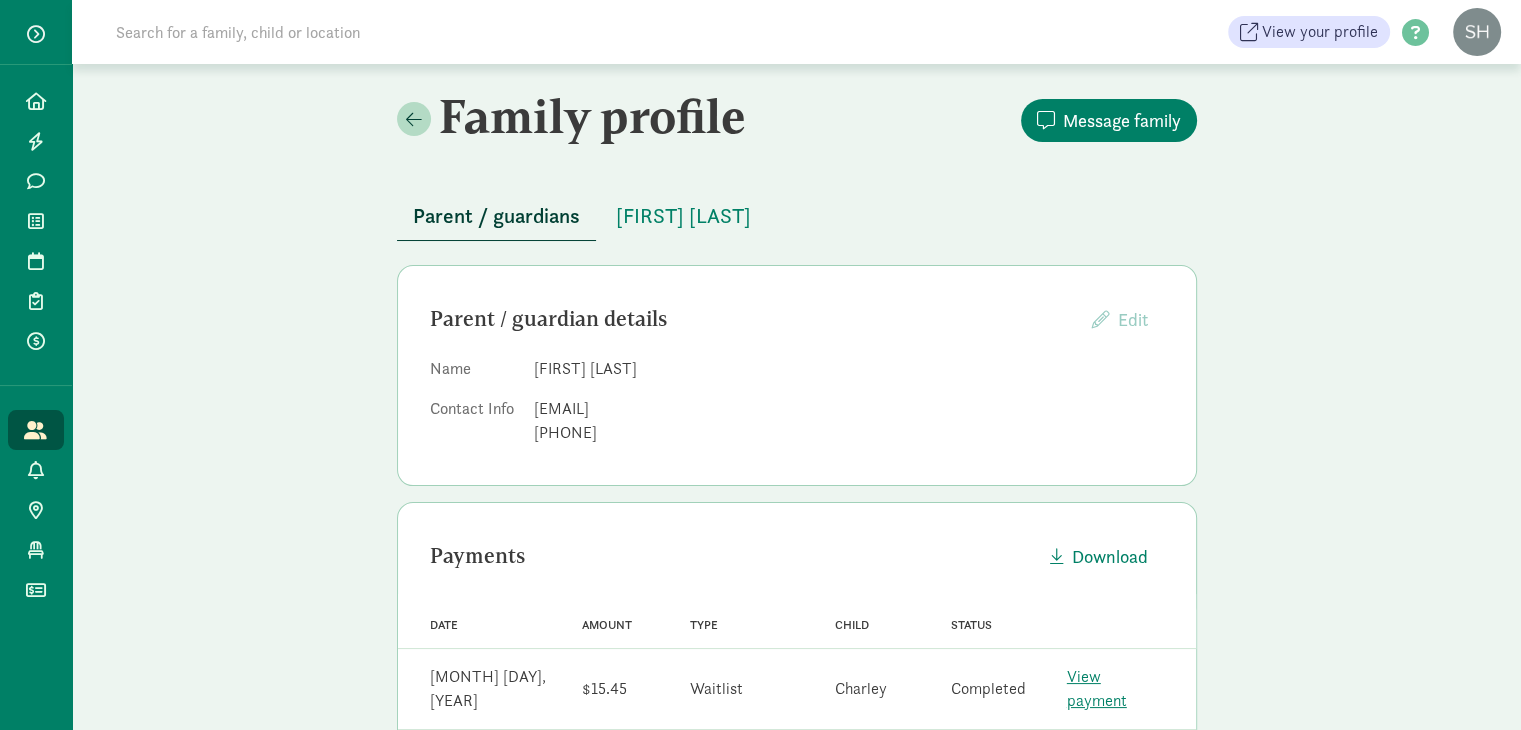 drag, startPoint x: 687, startPoint y: 417, endPoint x: 522, endPoint y: 401, distance: 165.77394 